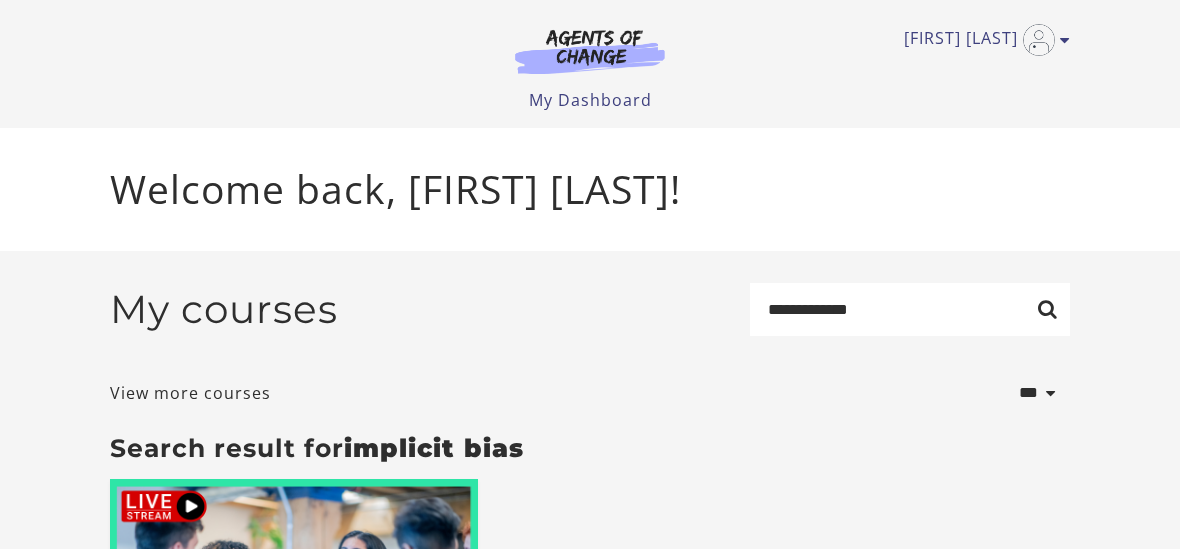 scroll, scrollTop: 23, scrollLeft: 0, axis: vertical 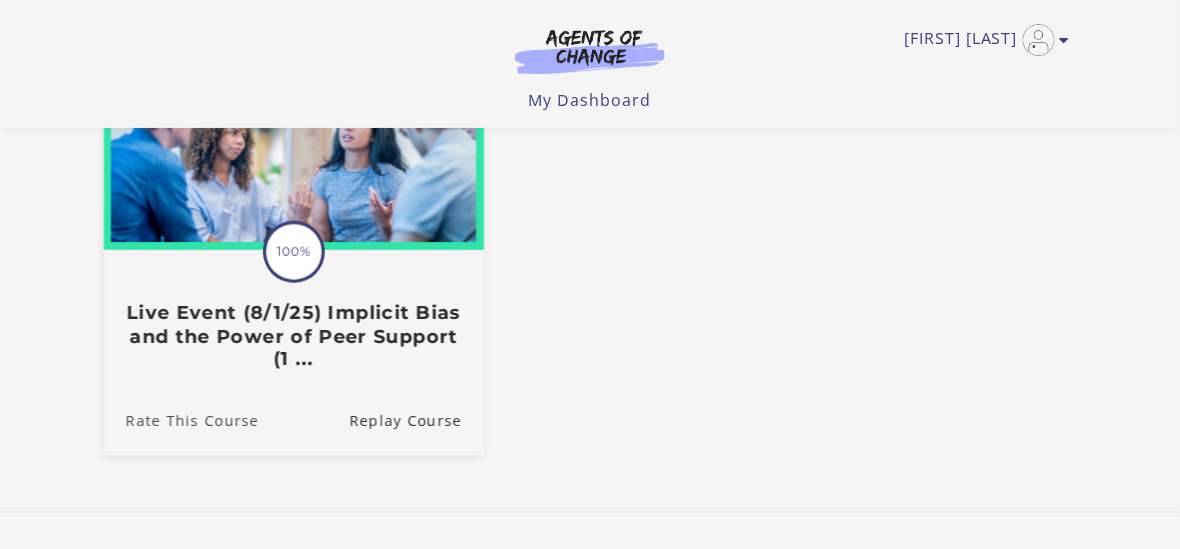 click on "Rate This Course" at bounding box center (181, 420) 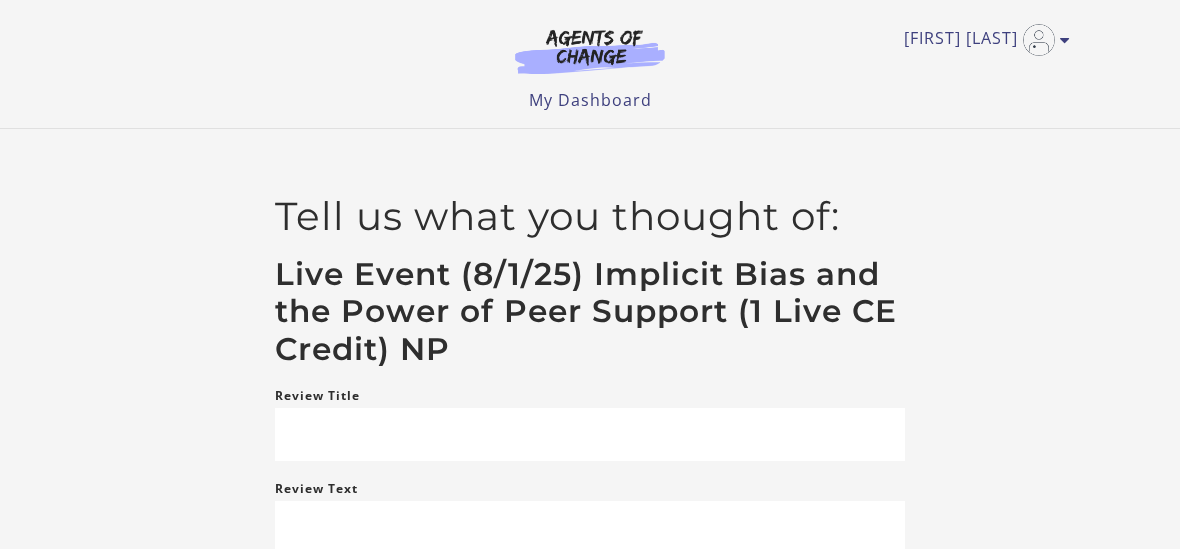 scroll, scrollTop: 0, scrollLeft: 0, axis: both 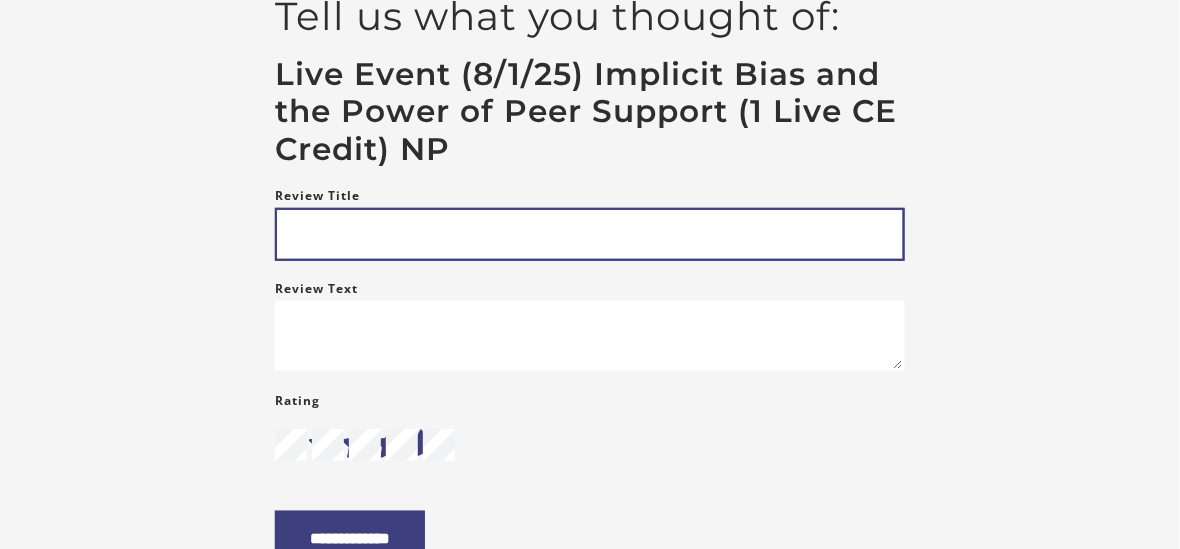 click on "Review Title" at bounding box center [589, 234] 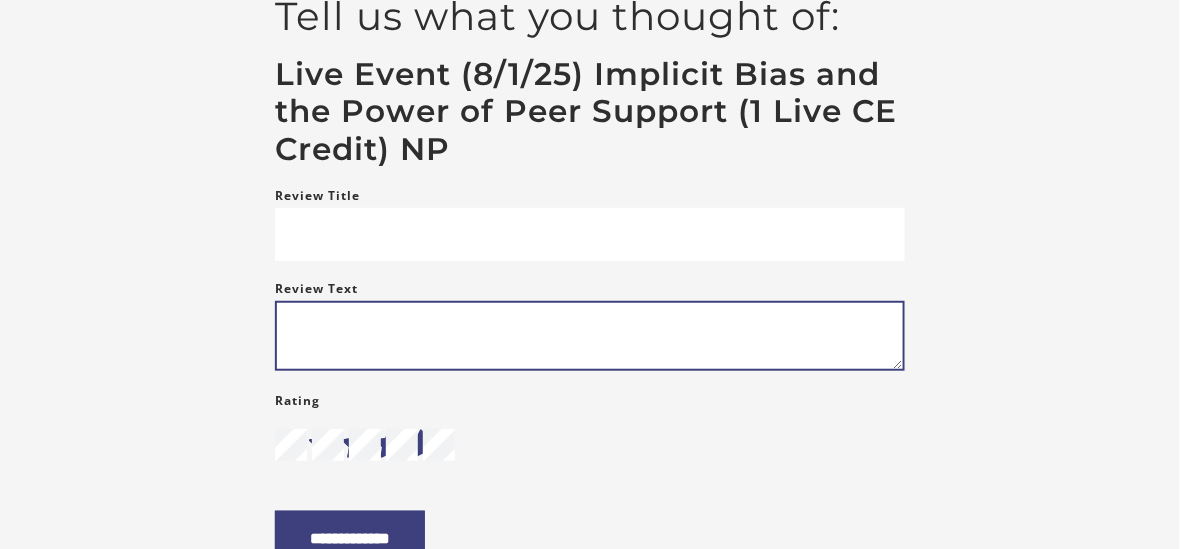 click on "Review Text" at bounding box center (589, 336) 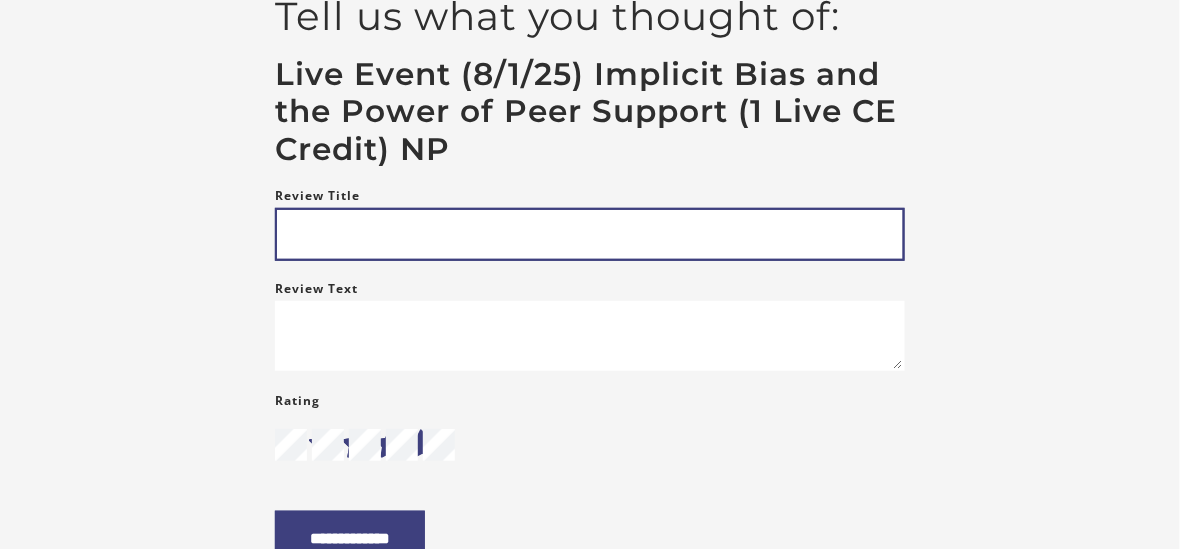 click on "Review Title" at bounding box center (589, 234) 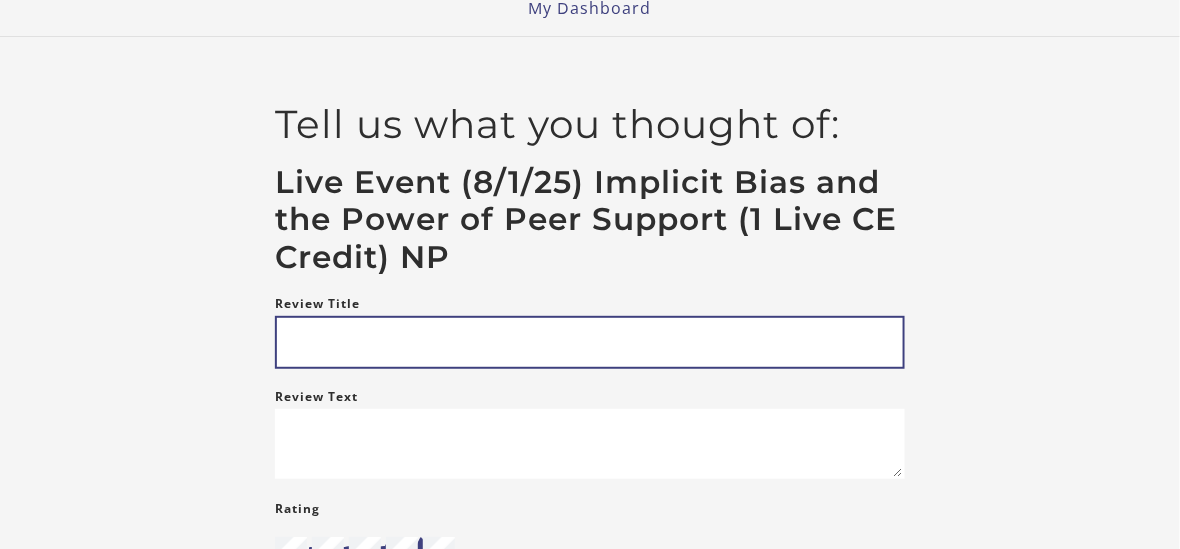 scroll, scrollTop: 0, scrollLeft: 0, axis: both 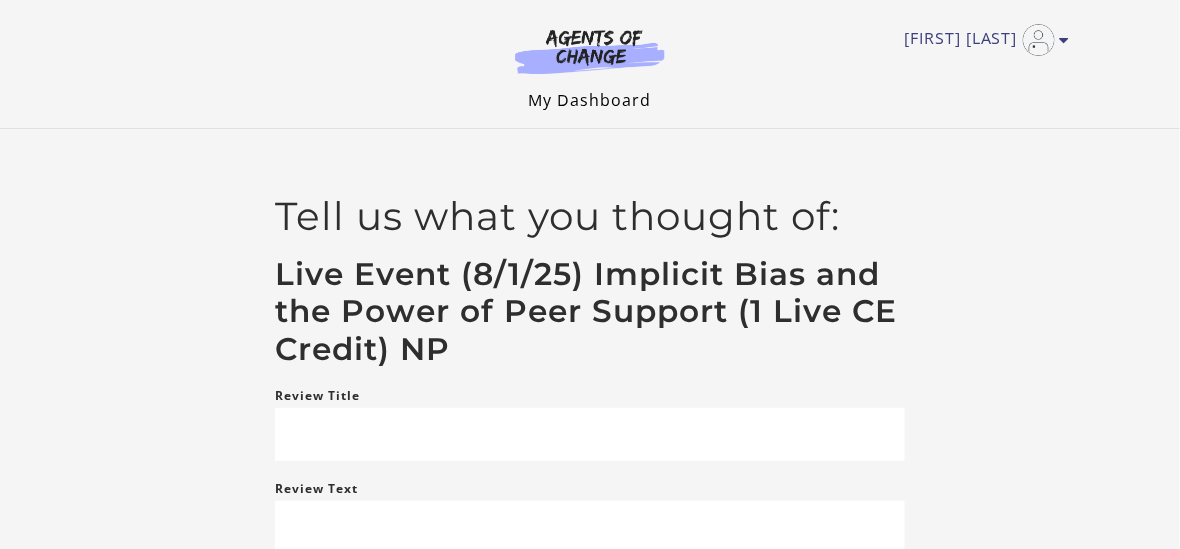 click on "My Dashboard" at bounding box center [590, 100] 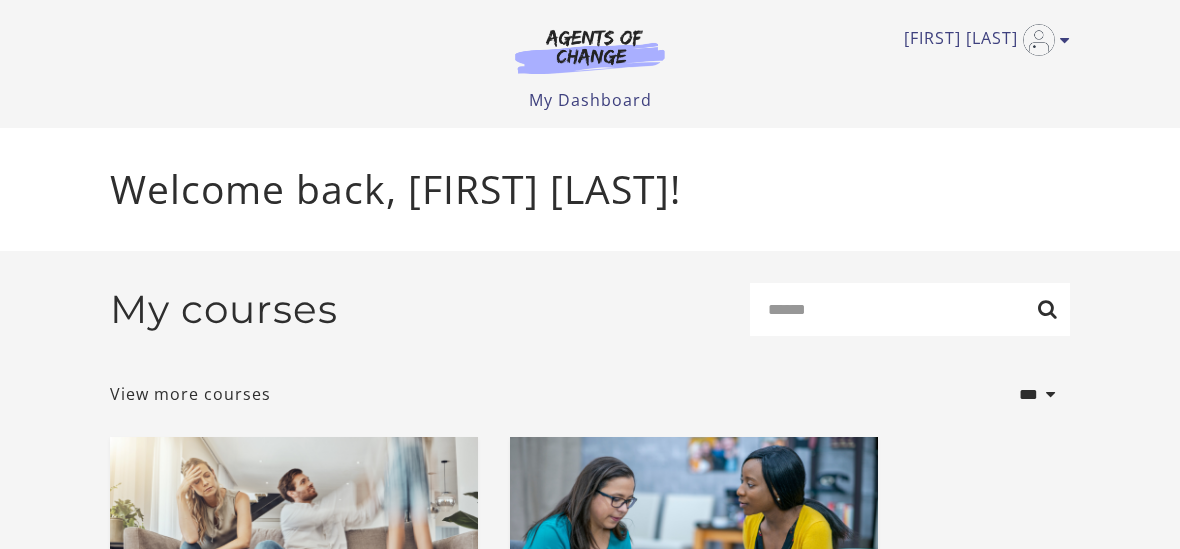scroll, scrollTop: 0, scrollLeft: 0, axis: both 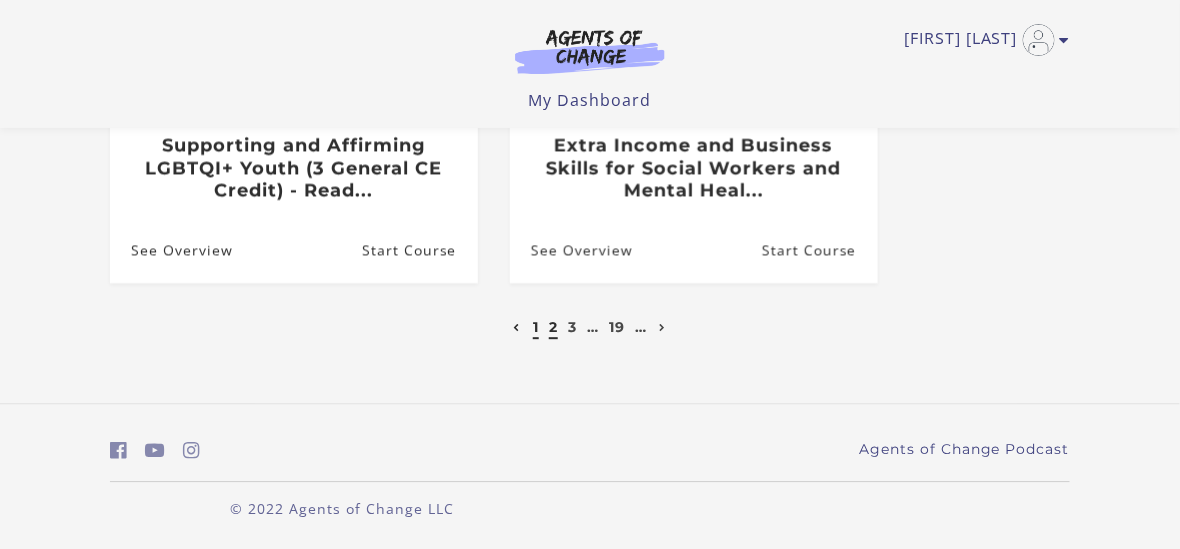 click on "2" at bounding box center [553, 327] 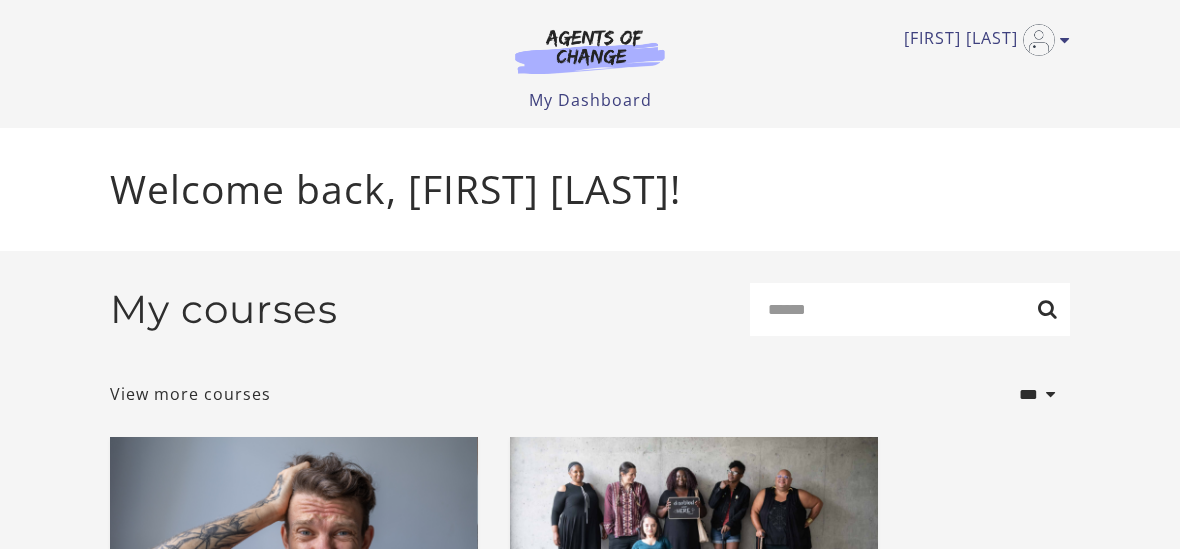scroll, scrollTop: 0, scrollLeft: 0, axis: both 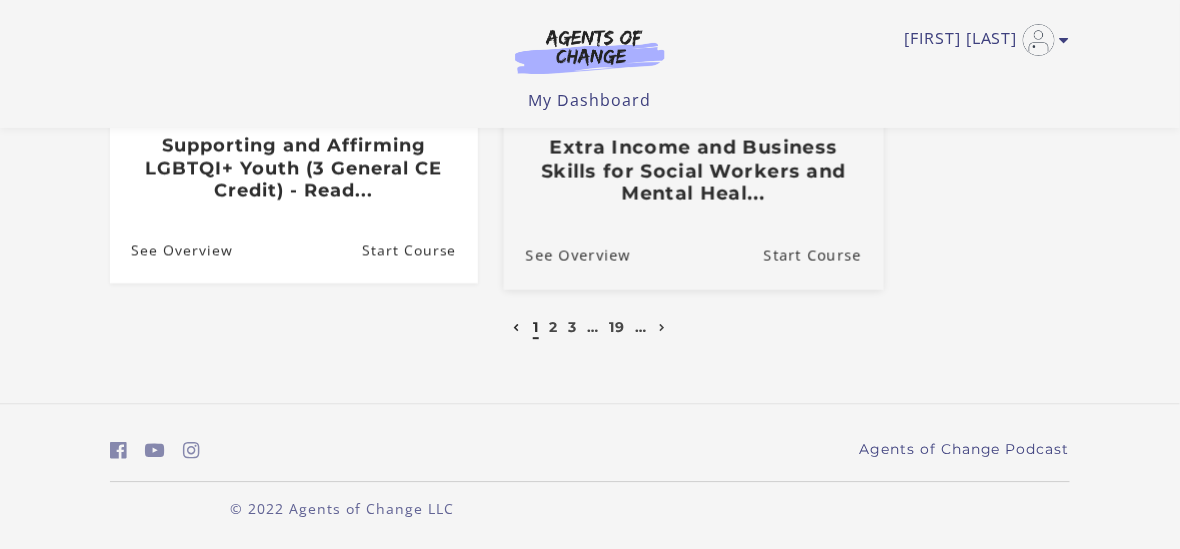 click on "Extra Income and Business Skills for Social Workers and Mental Heal..." at bounding box center (694, 171) 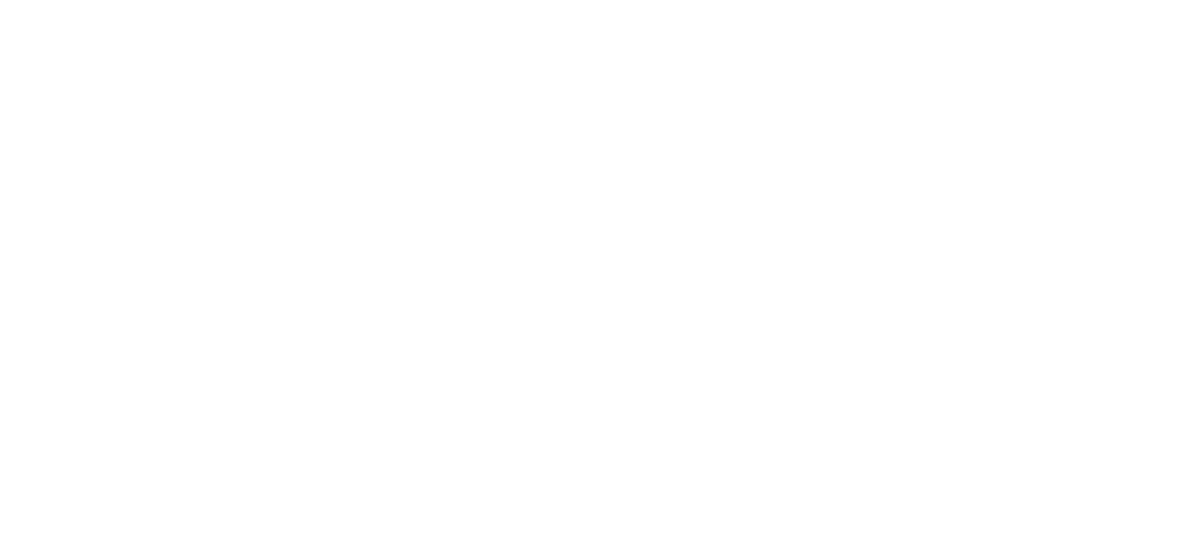 scroll, scrollTop: 0, scrollLeft: 0, axis: both 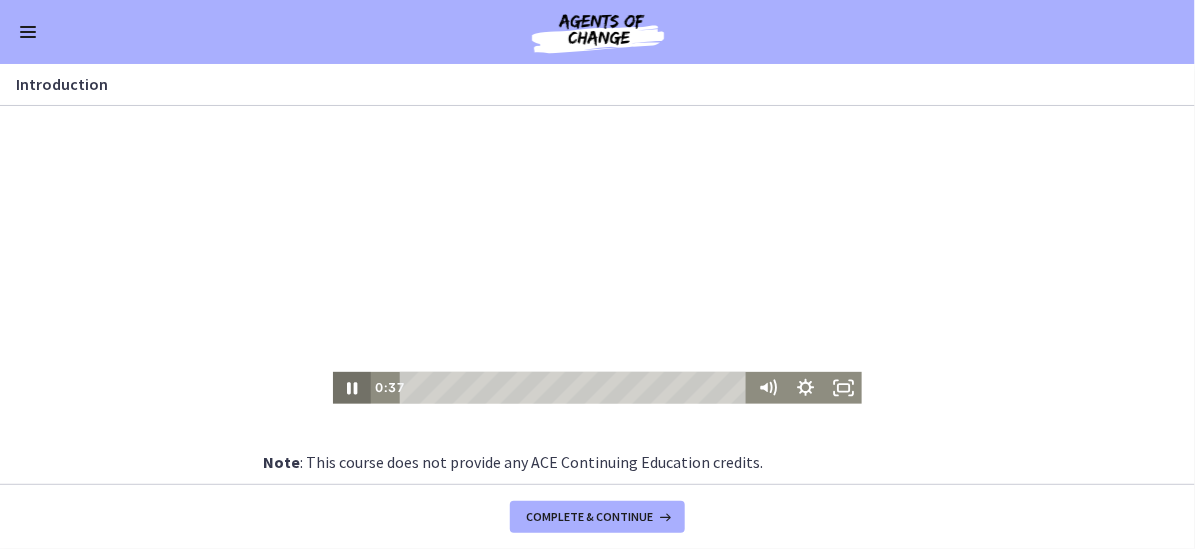 click 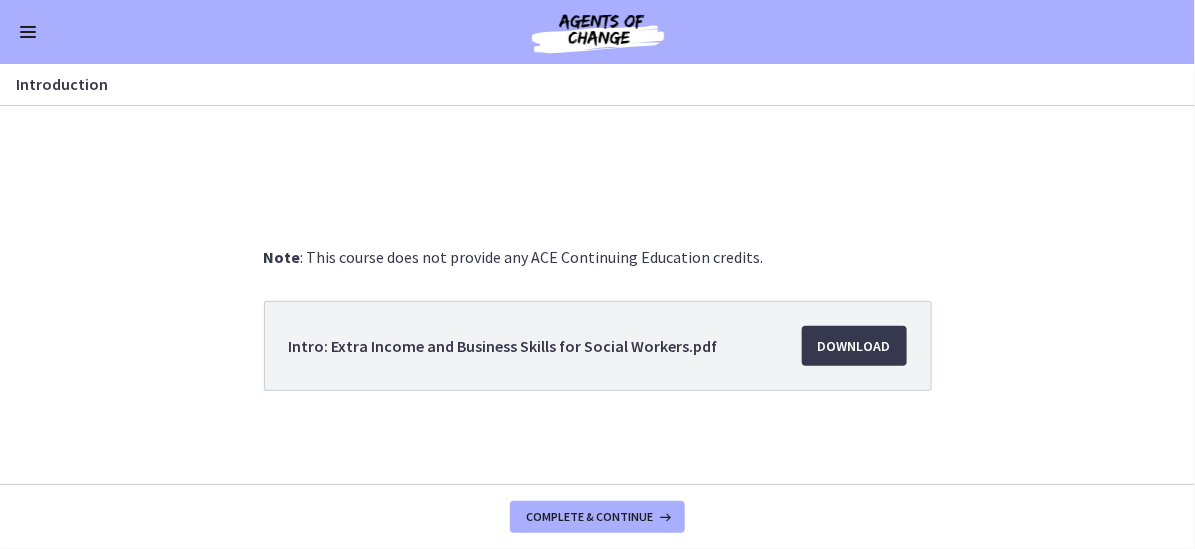 scroll, scrollTop: 208, scrollLeft: 0, axis: vertical 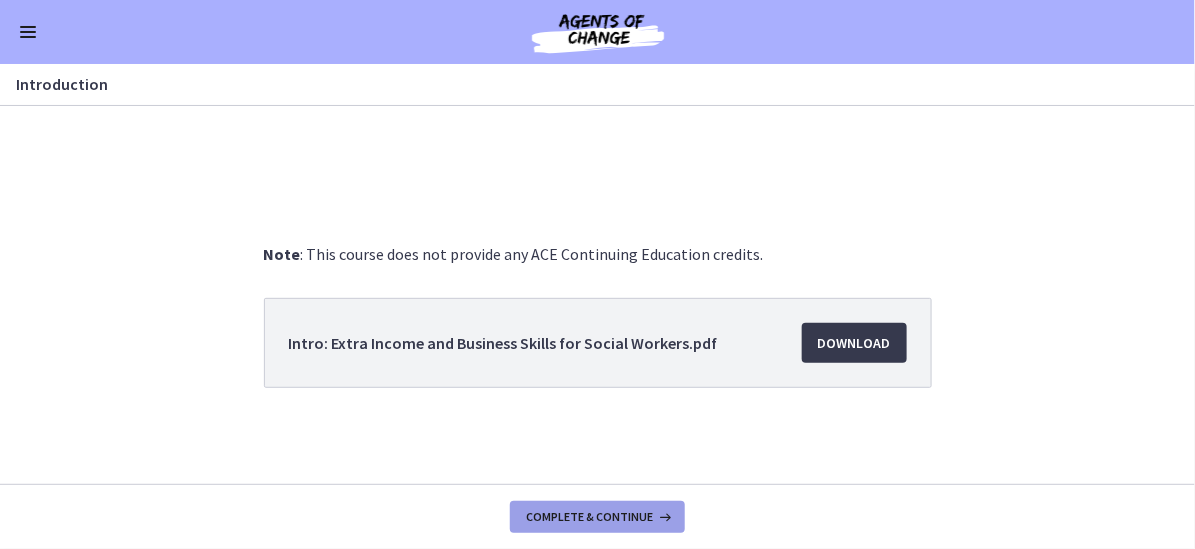 click on "Complete & continue" at bounding box center (589, 517) 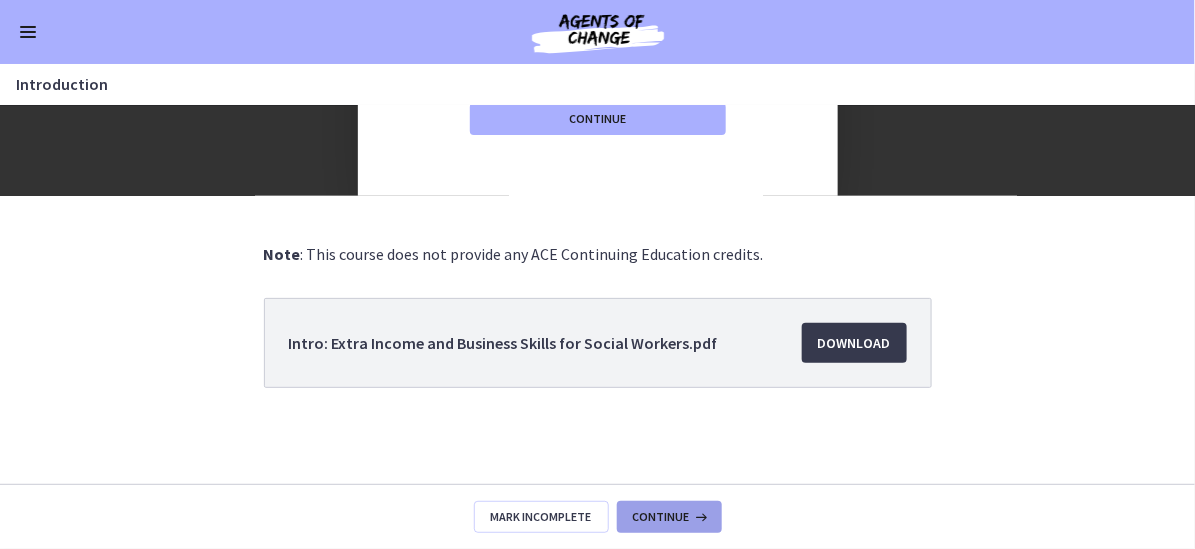 click on "Continue" at bounding box center (661, 517) 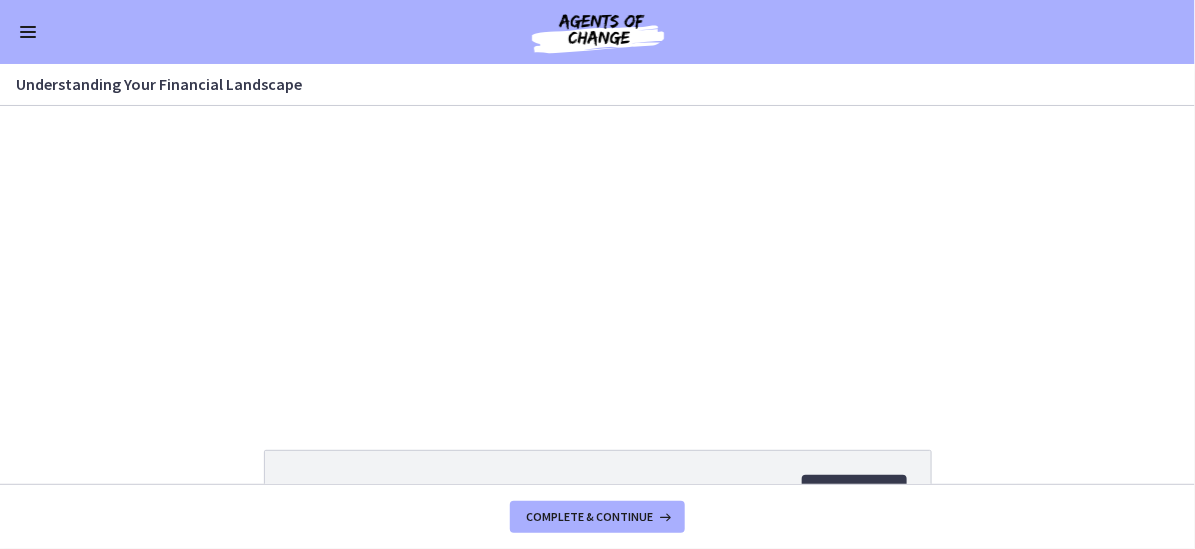 scroll, scrollTop: 0, scrollLeft: 0, axis: both 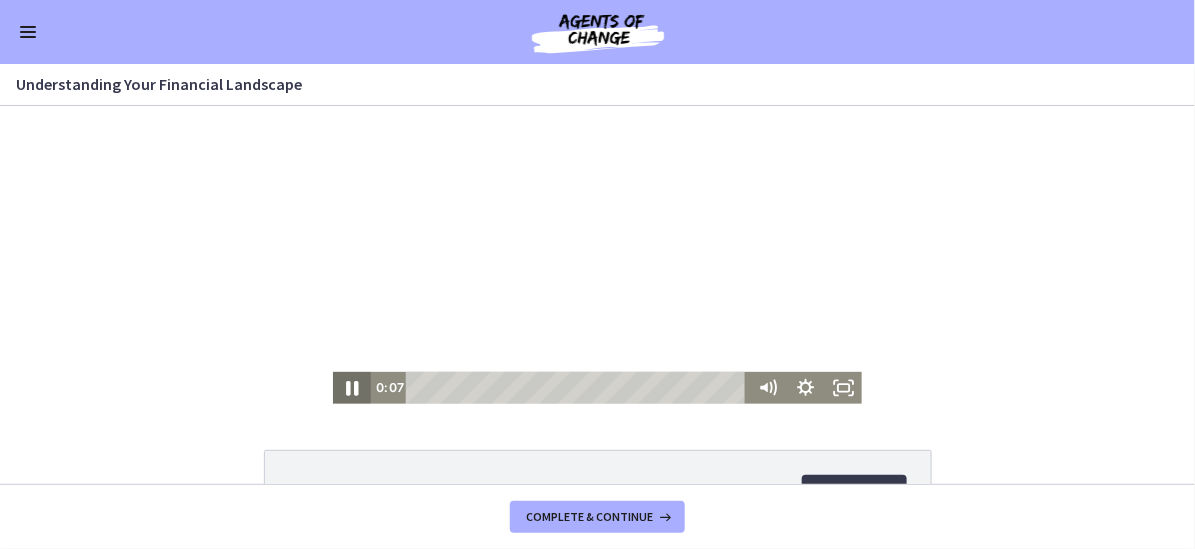 click 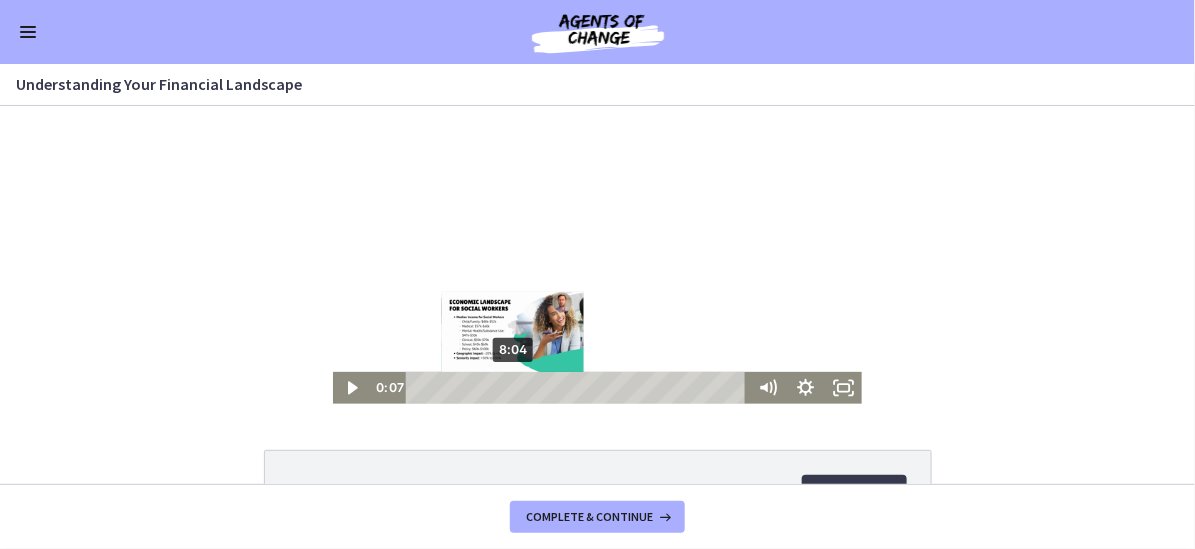 scroll, scrollTop: 152, scrollLeft: 0, axis: vertical 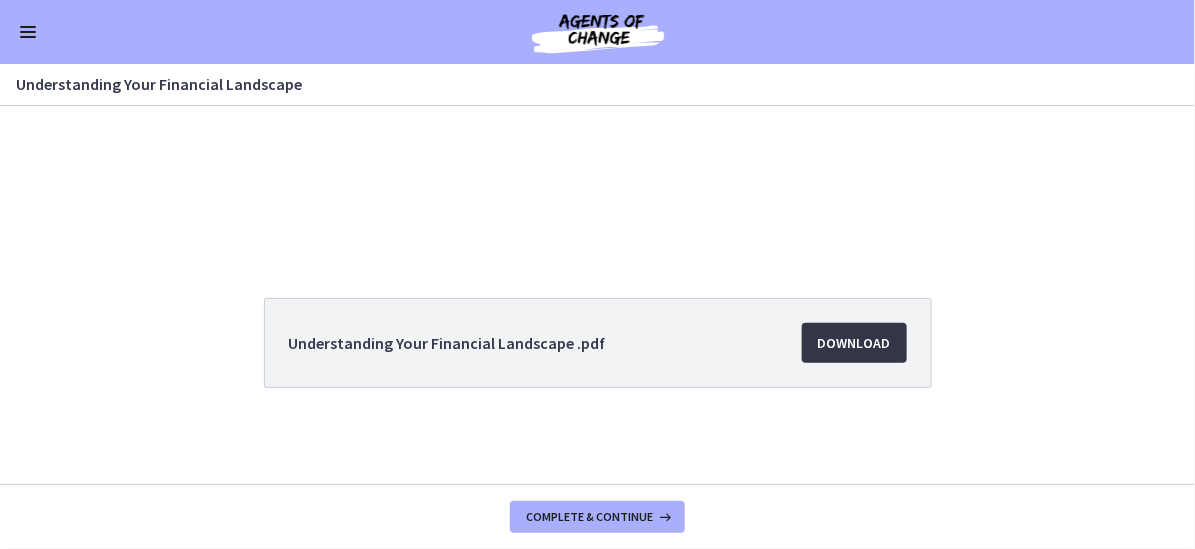 click on "Download
Opens in a new window" at bounding box center [854, 343] 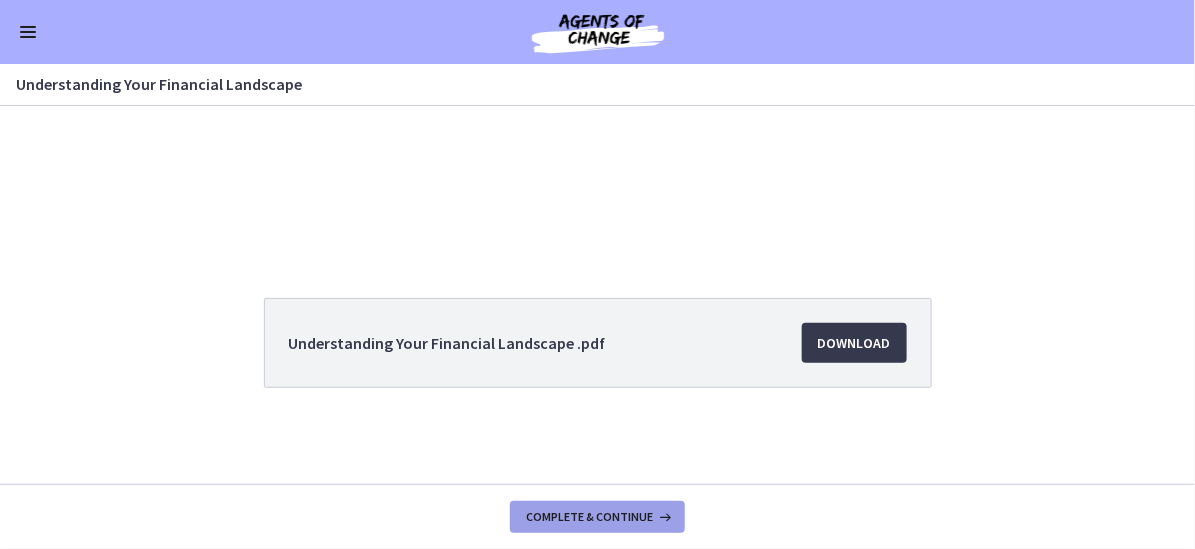 click on "Complete & continue" at bounding box center (589, 517) 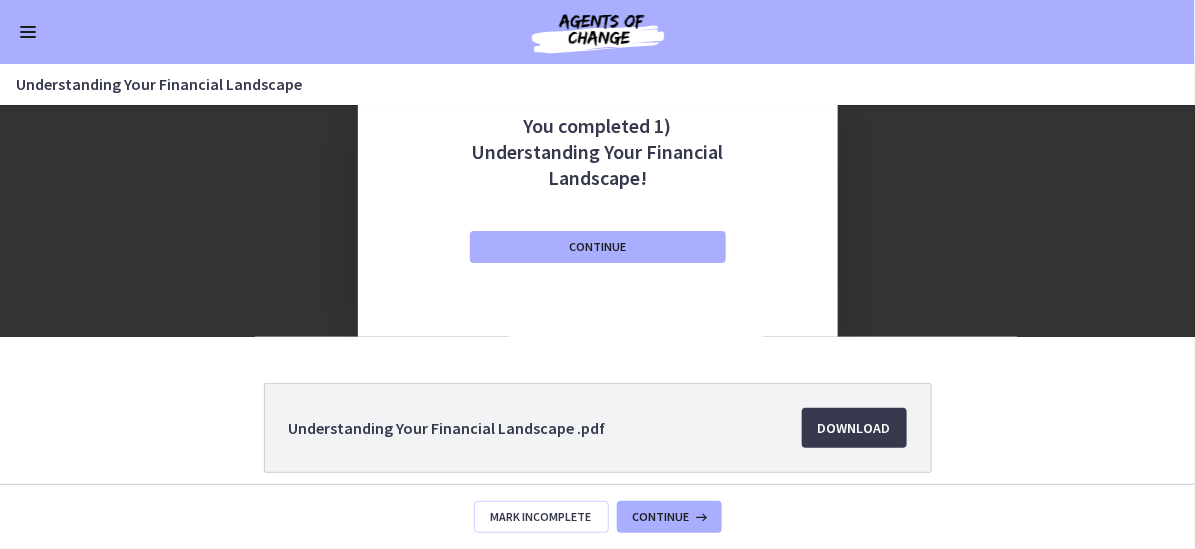 scroll, scrollTop: 0, scrollLeft: 0, axis: both 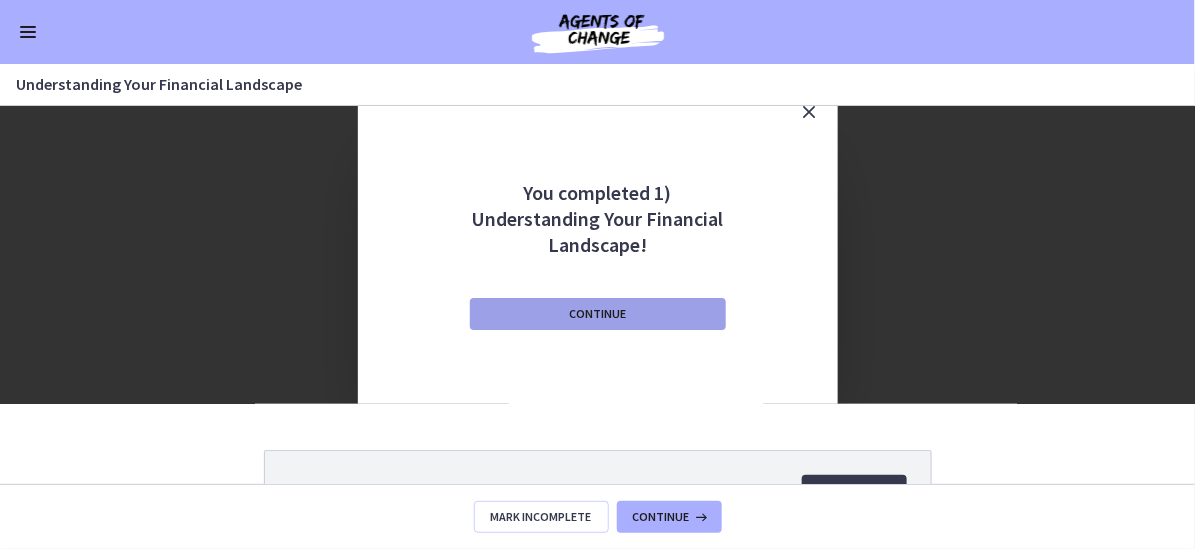click on "Continue" at bounding box center [597, 314] 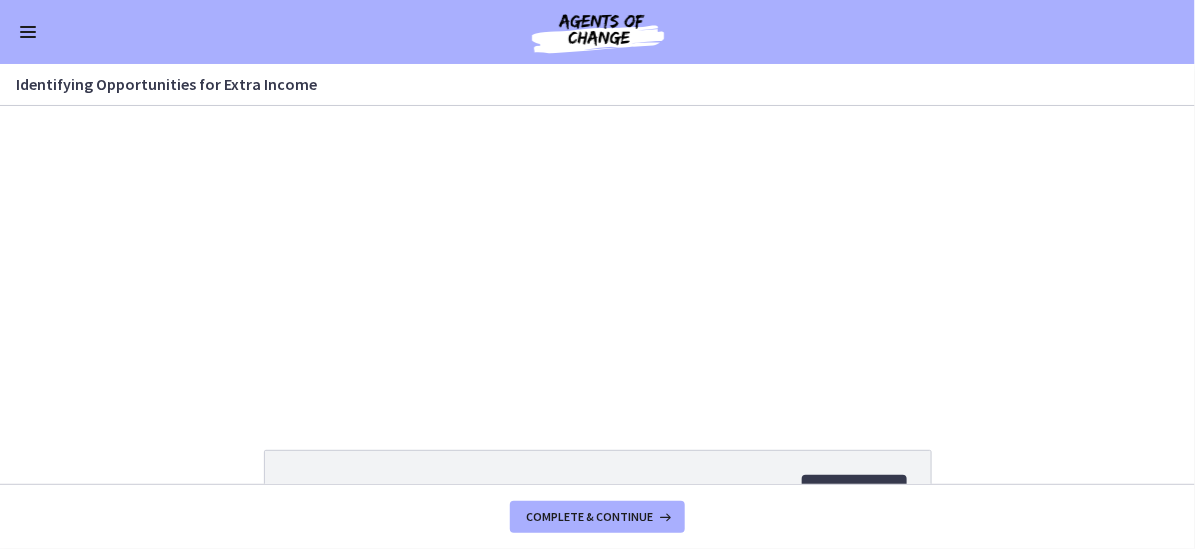 scroll, scrollTop: 0, scrollLeft: 0, axis: both 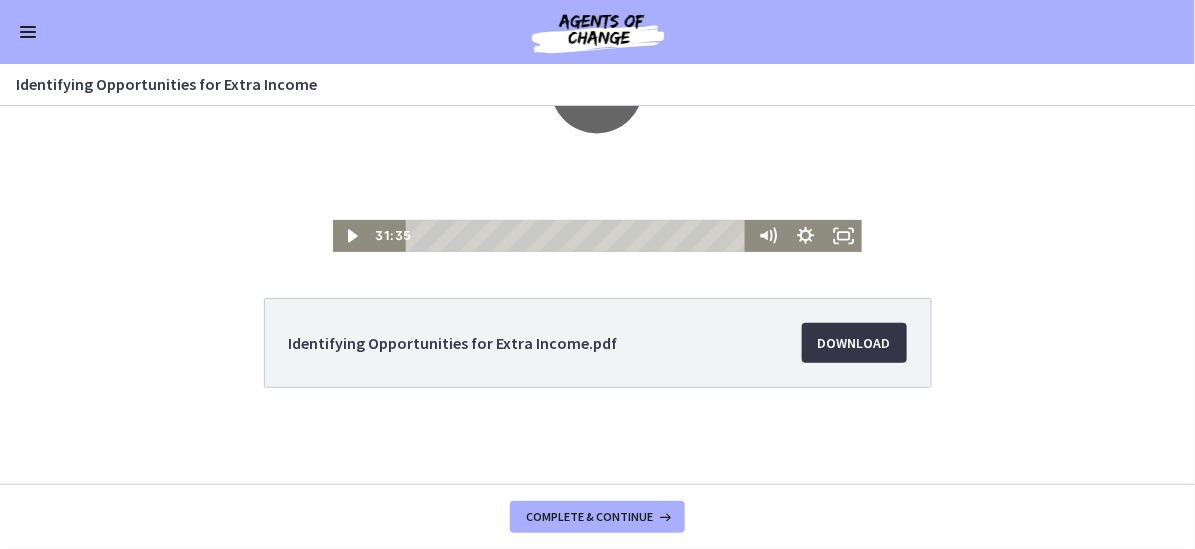 click on "Download
Opens in a new window" at bounding box center [854, 343] 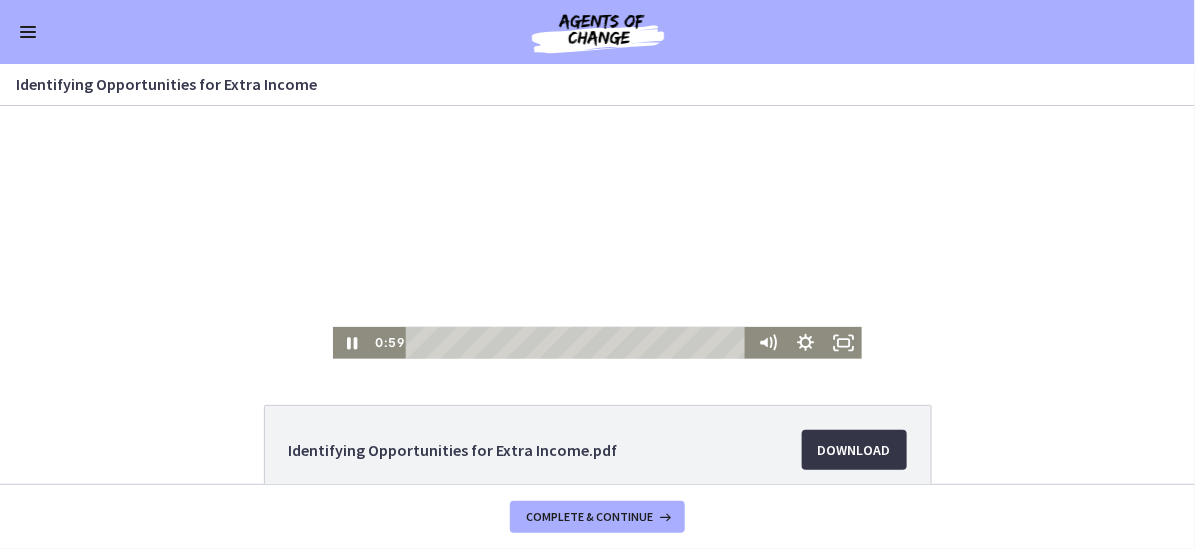 scroll, scrollTop: 0, scrollLeft: 0, axis: both 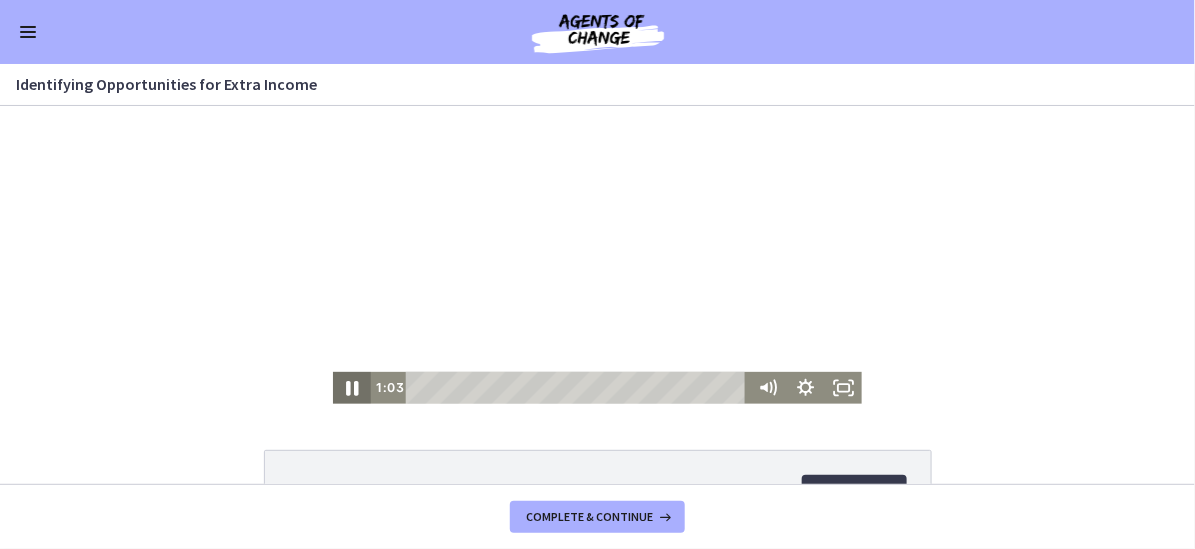 click 